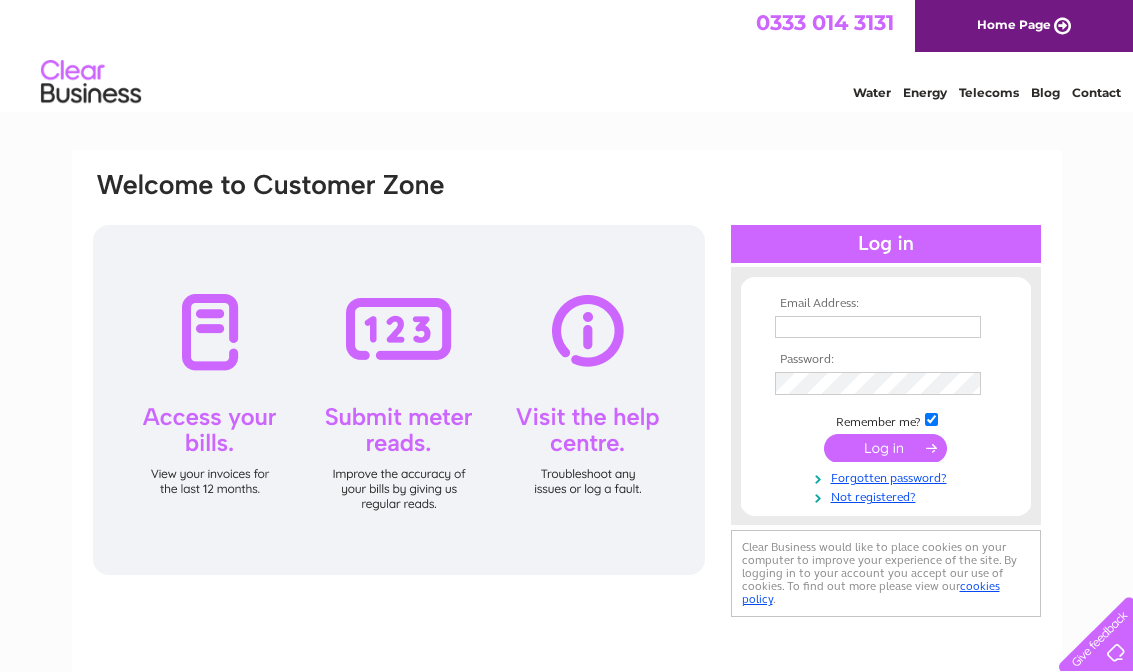 scroll, scrollTop: 0, scrollLeft: 0, axis: both 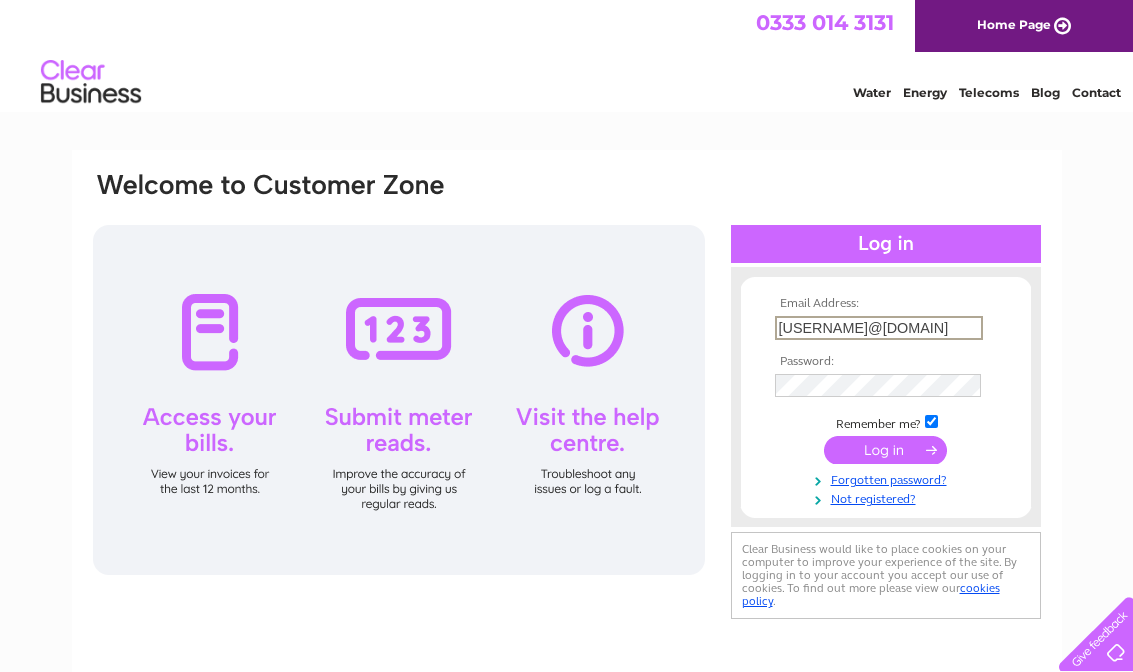 type on "angus@kildacruises.co.uk" 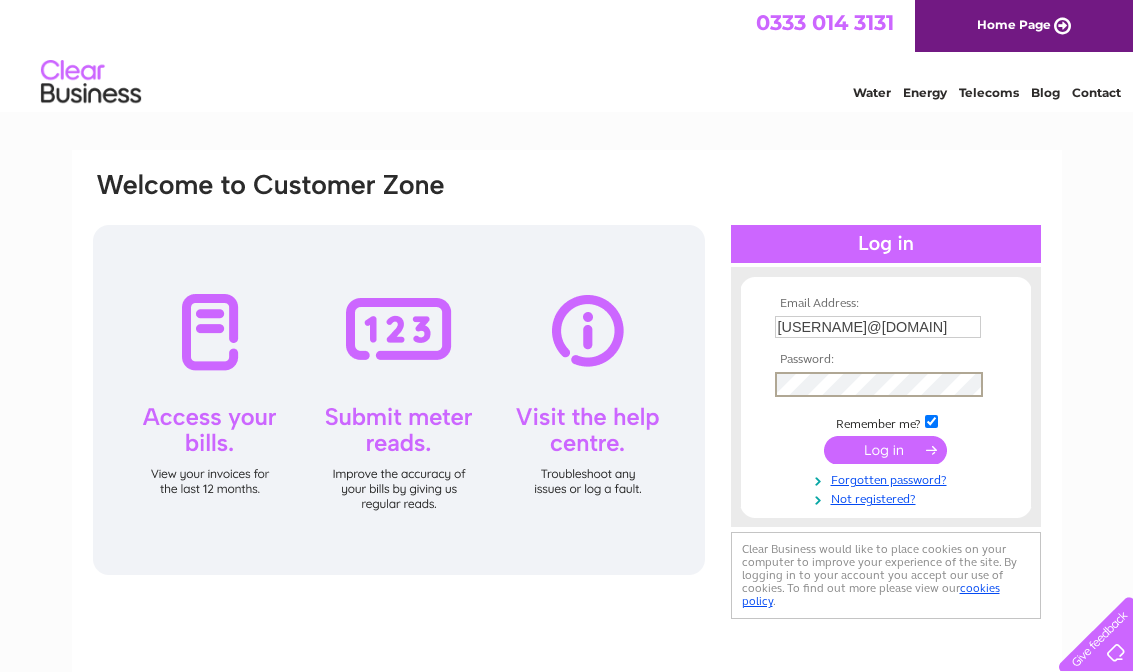 click at bounding box center (885, 450) 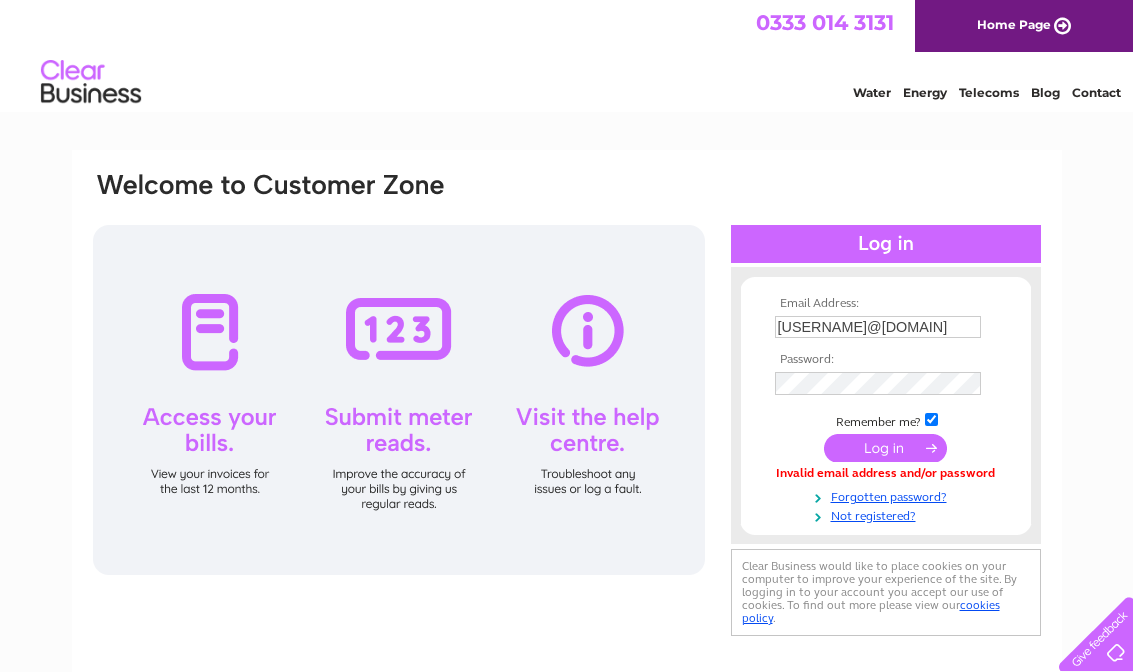 scroll, scrollTop: 0, scrollLeft: 0, axis: both 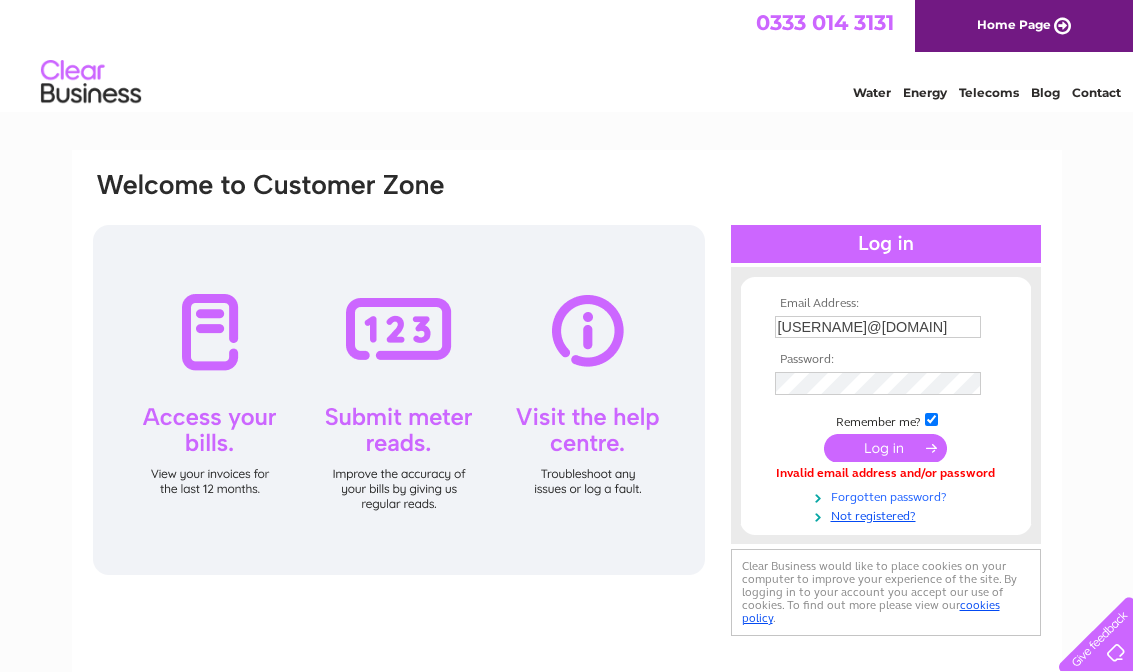 click on "Forgotten password?" at bounding box center [888, 495] 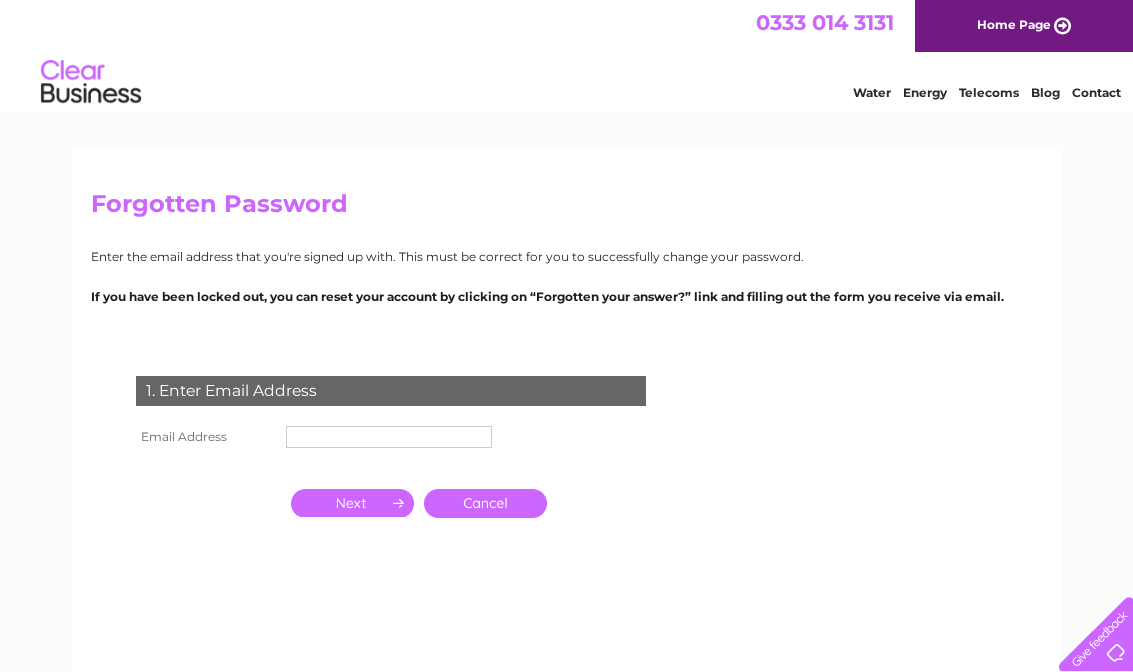 scroll, scrollTop: 0, scrollLeft: 0, axis: both 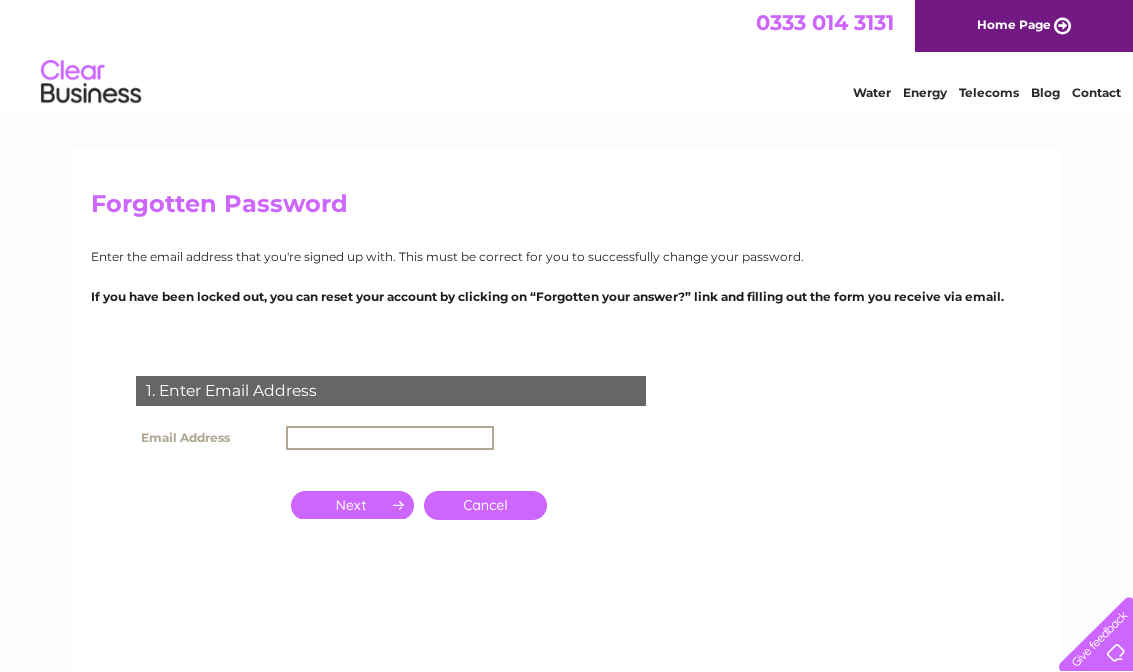 click at bounding box center (390, 438) 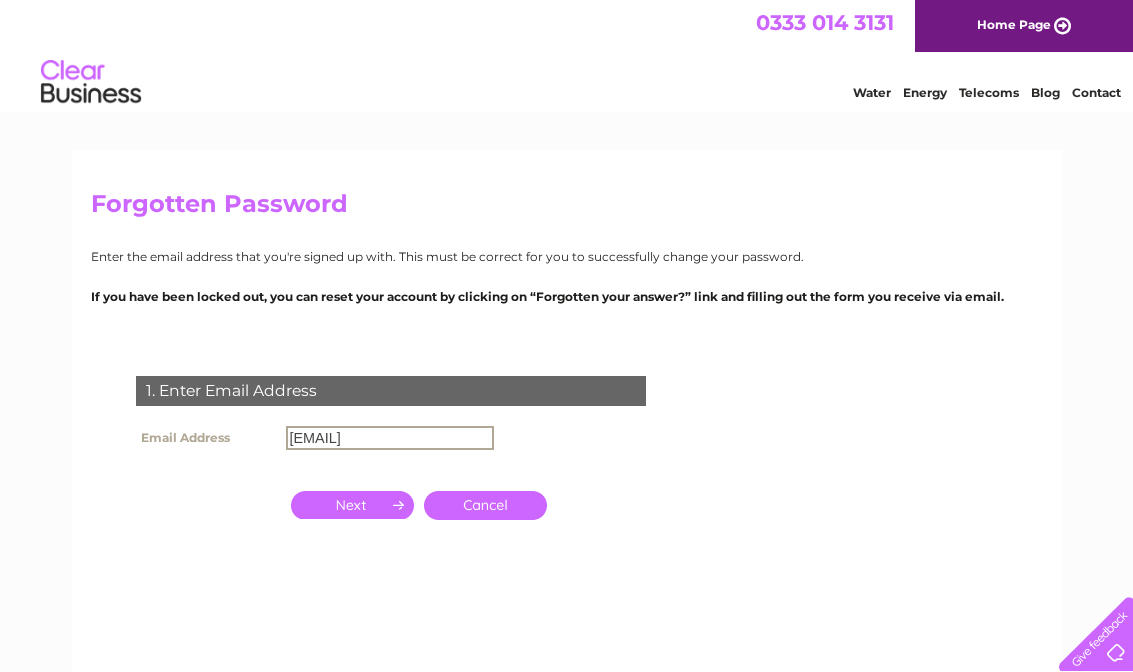 type on "[EMAIL]" 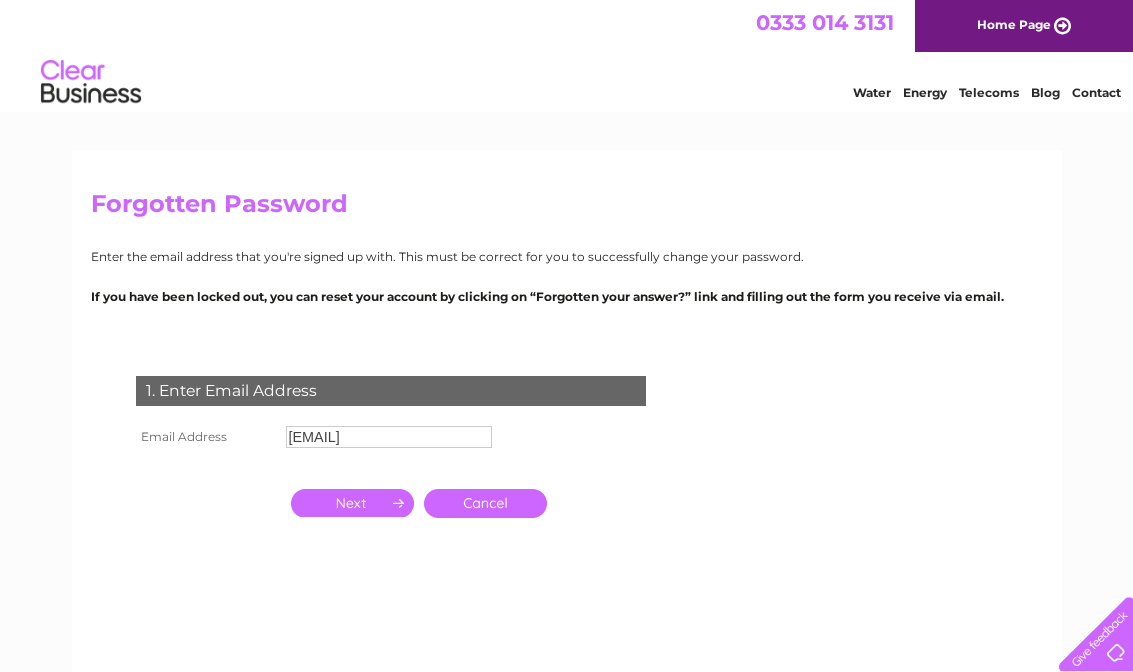 click at bounding box center (352, 503) 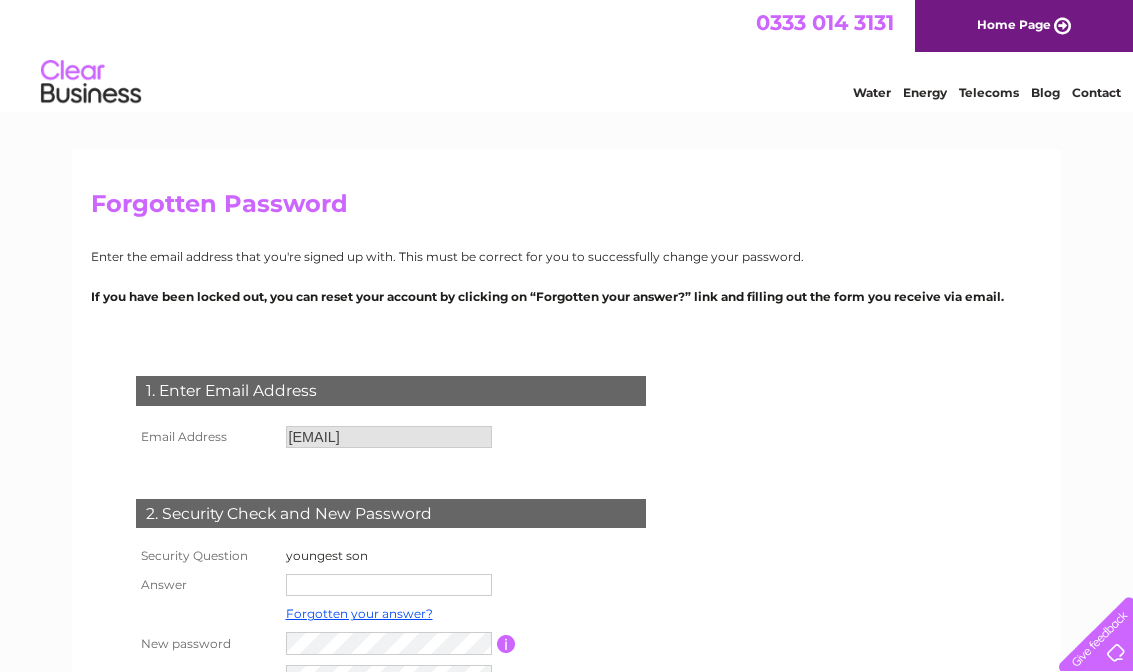 click at bounding box center (389, 585) 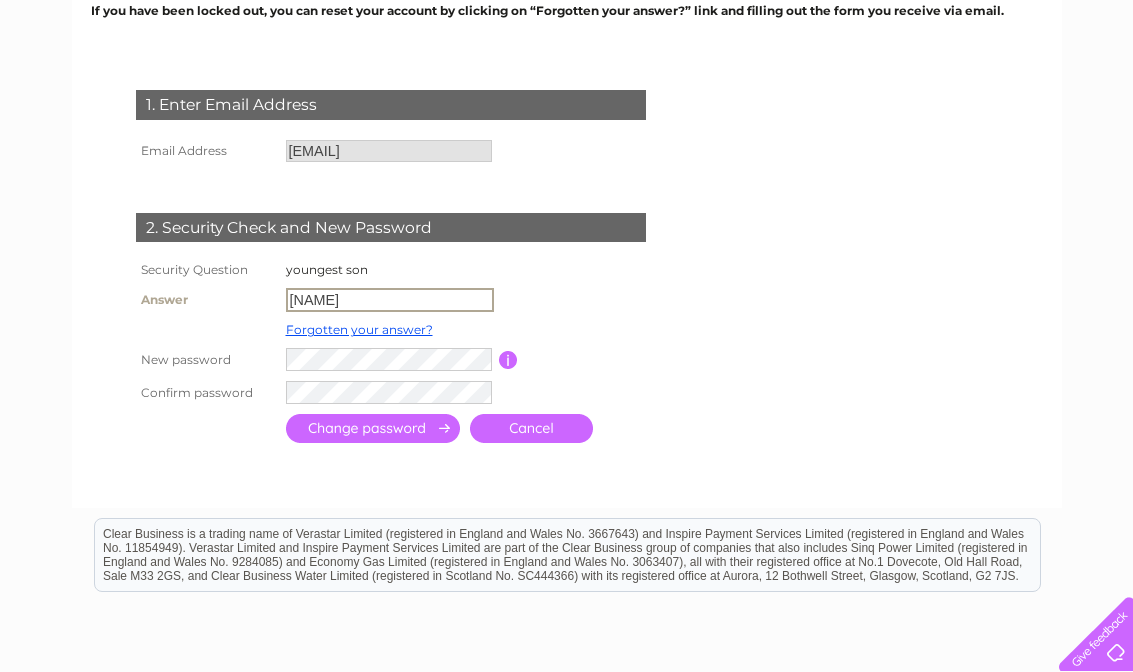 scroll, scrollTop: 295, scrollLeft: 0, axis: vertical 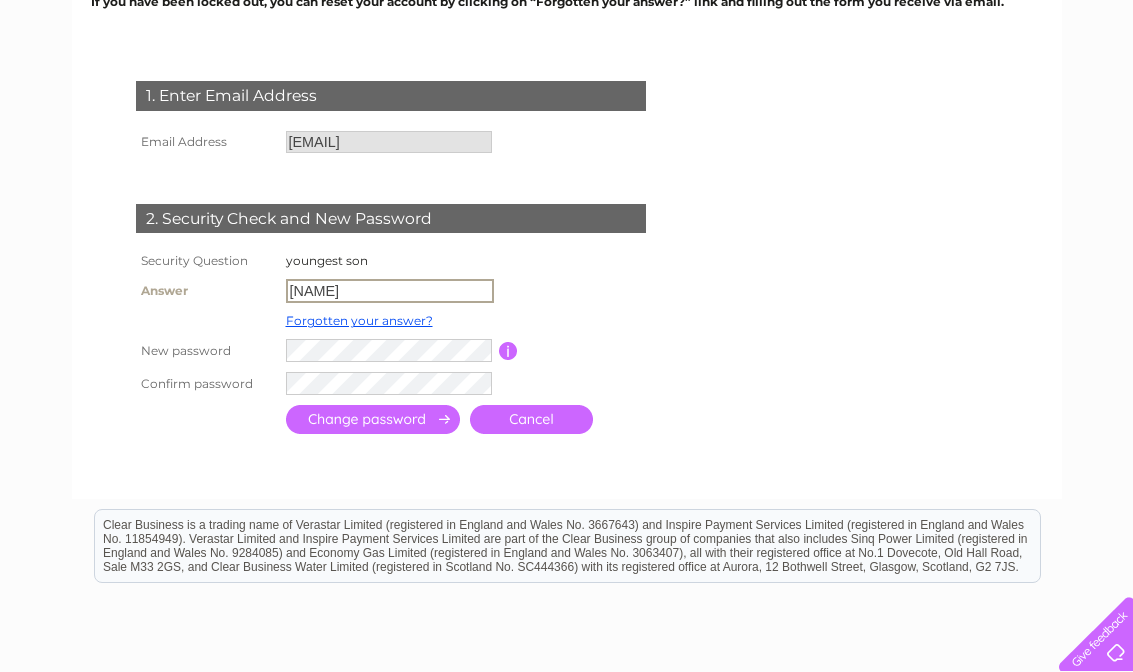 type on "Archie" 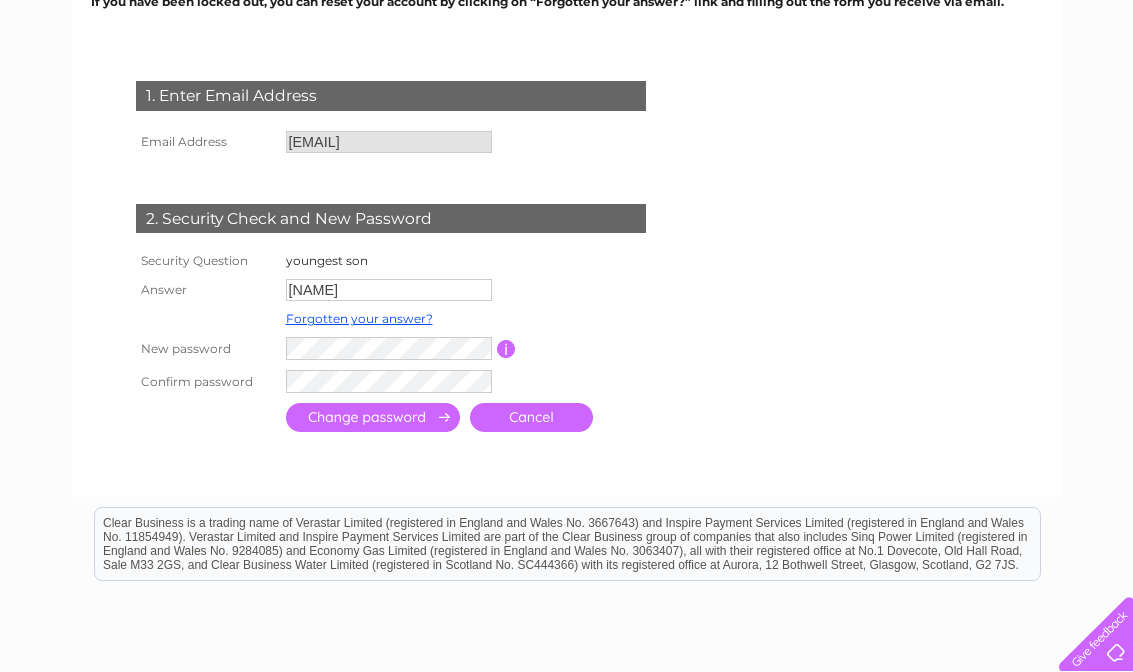 click at bounding box center (373, 417) 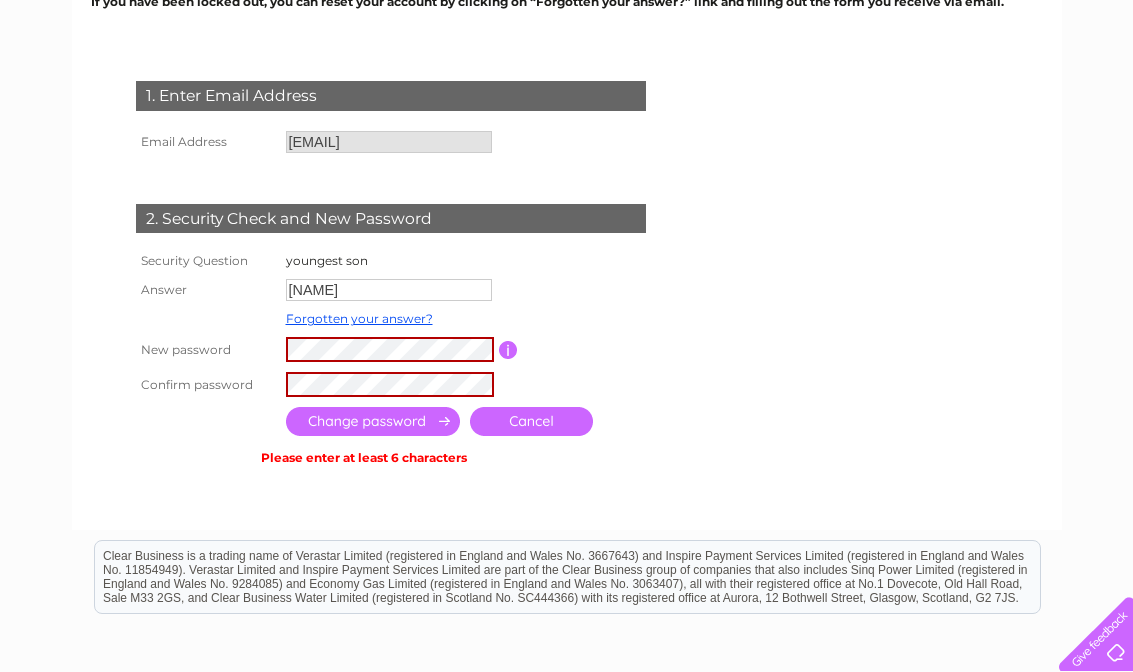 click at bounding box center [373, 421] 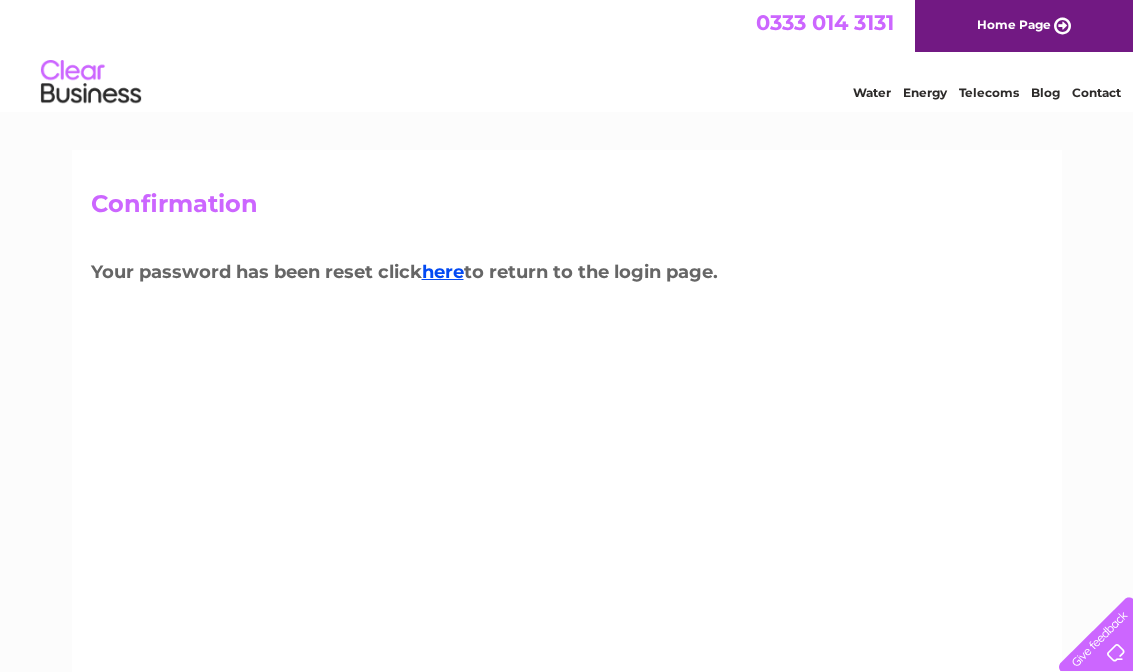scroll, scrollTop: 0, scrollLeft: 0, axis: both 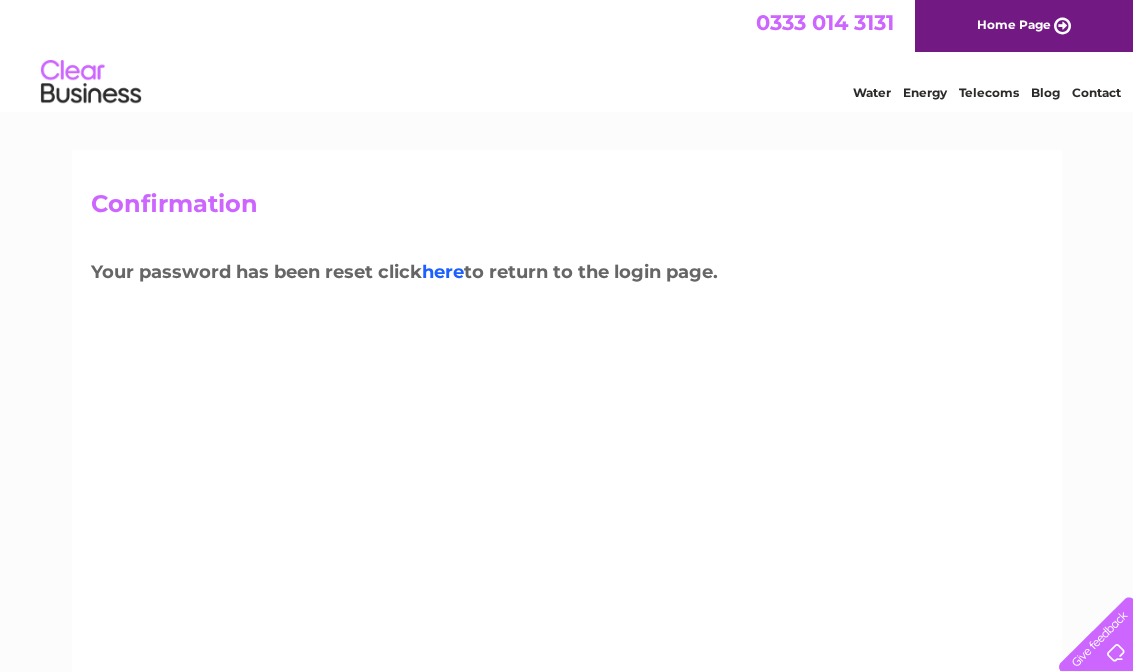 click on "here" at bounding box center (443, 272) 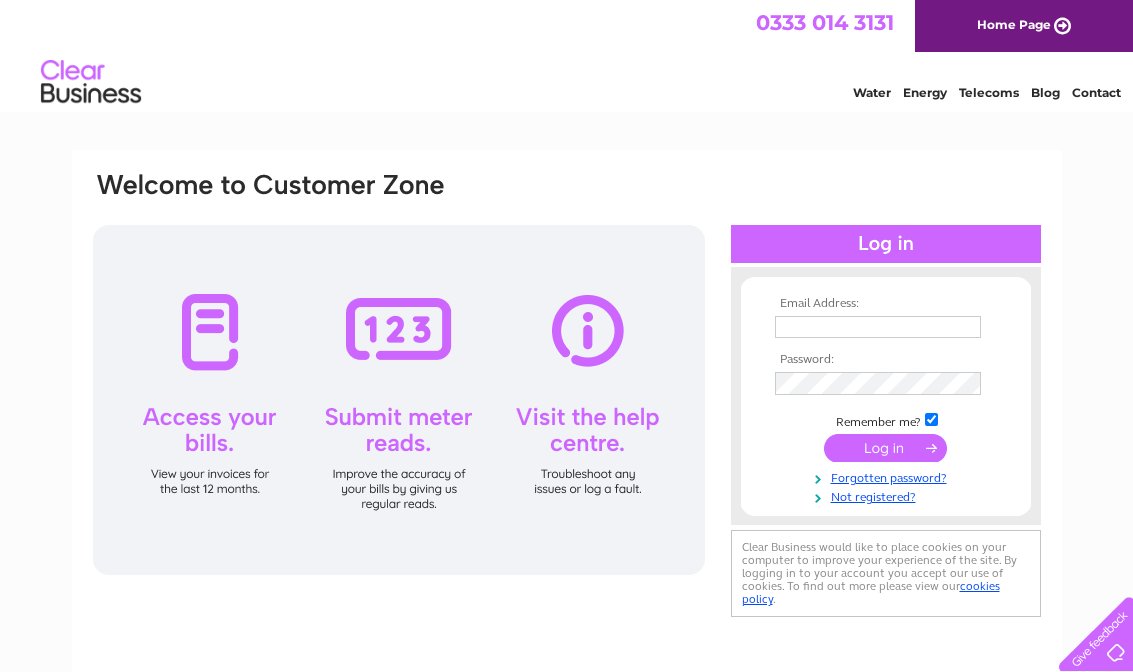 scroll, scrollTop: 0, scrollLeft: 0, axis: both 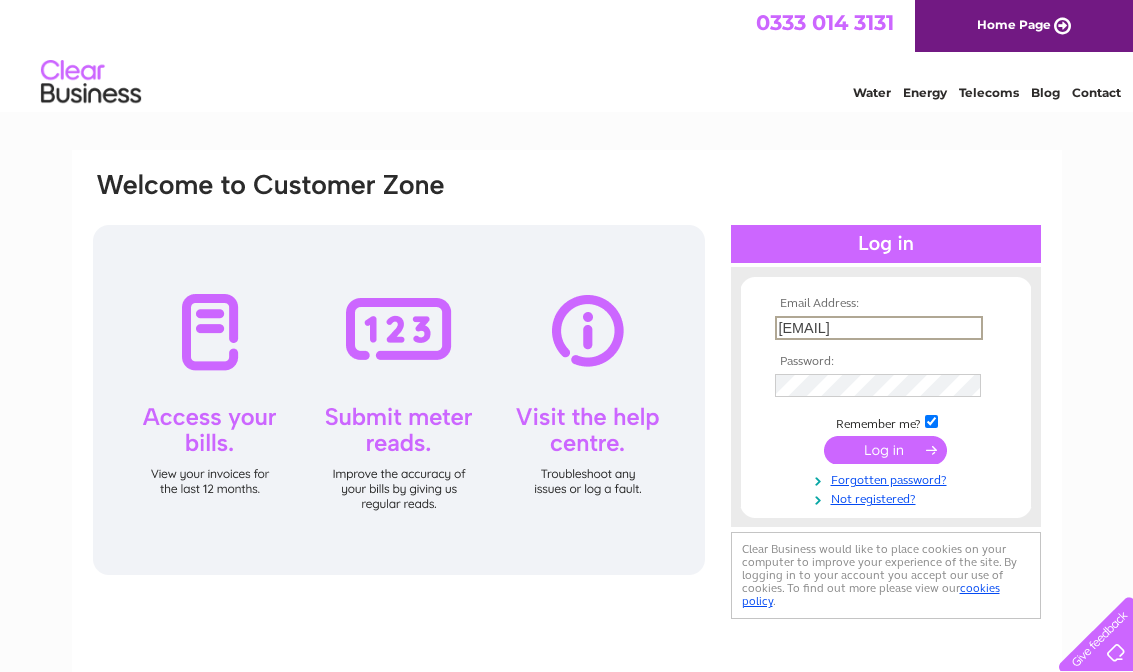 type on "[USERNAME]@[DOMAIN]" 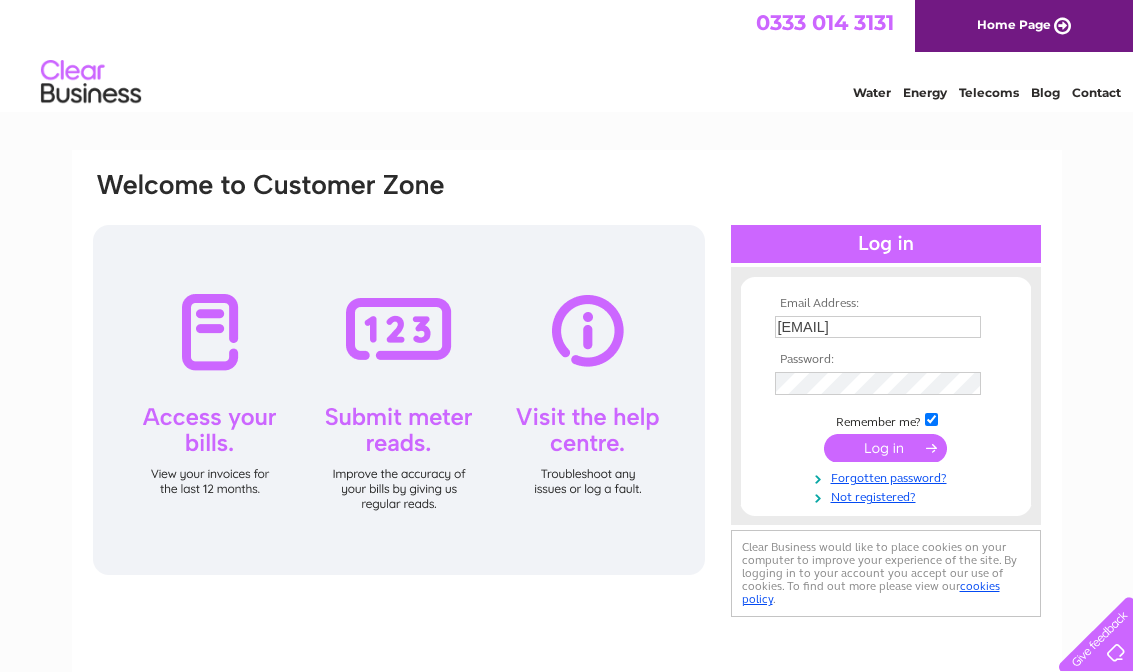 click at bounding box center (885, 448) 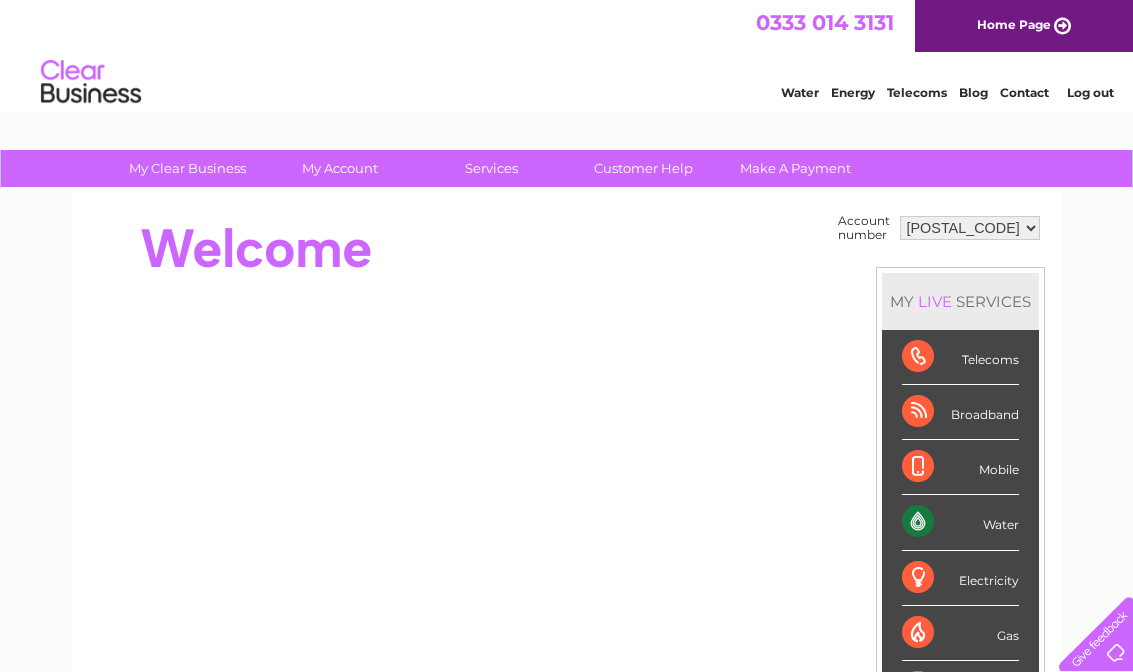 scroll, scrollTop: 0, scrollLeft: 0, axis: both 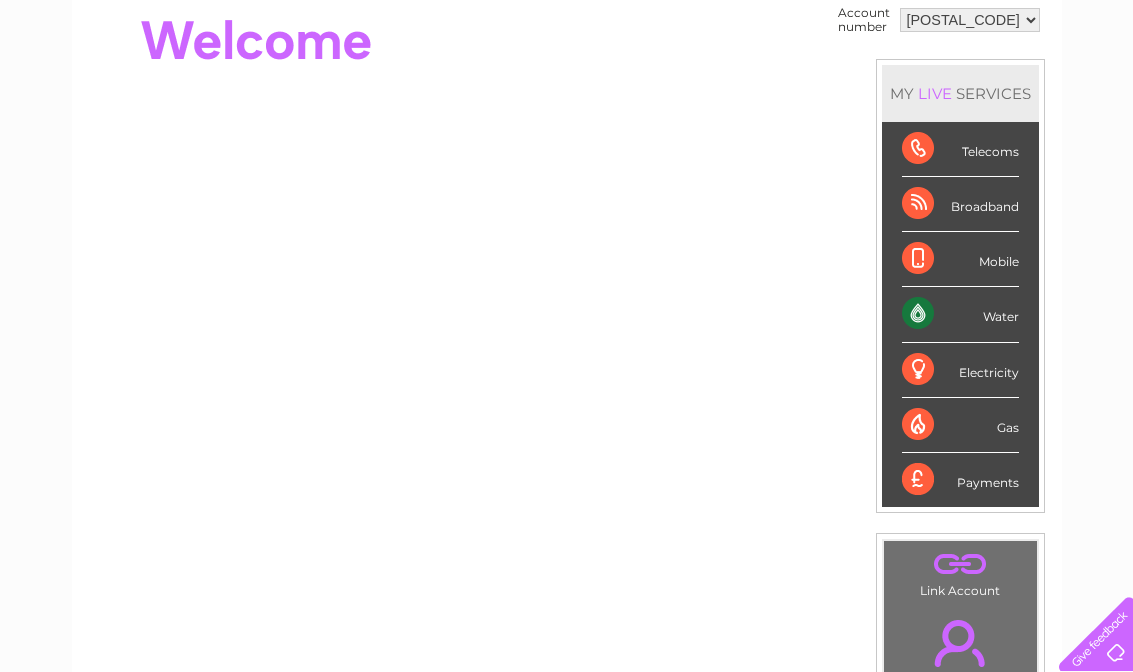 click on "Water" at bounding box center [960, 314] 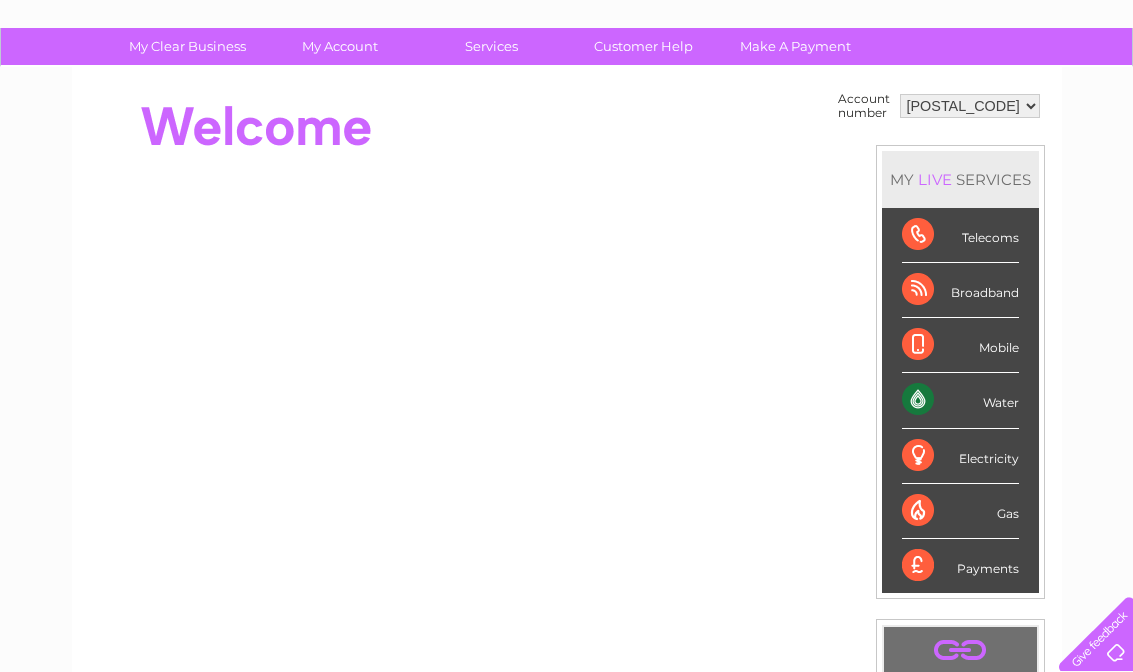 scroll, scrollTop: 126, scrollLeft: 0, axis: vertical 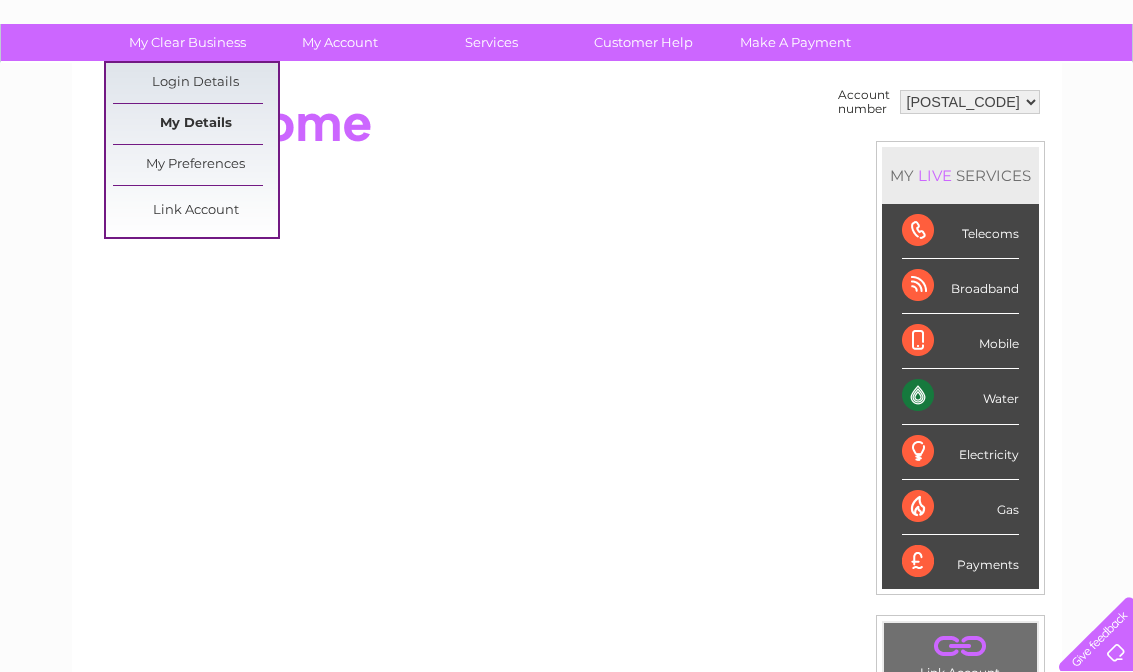 click on "My Details" at bounding box center [195, 124] 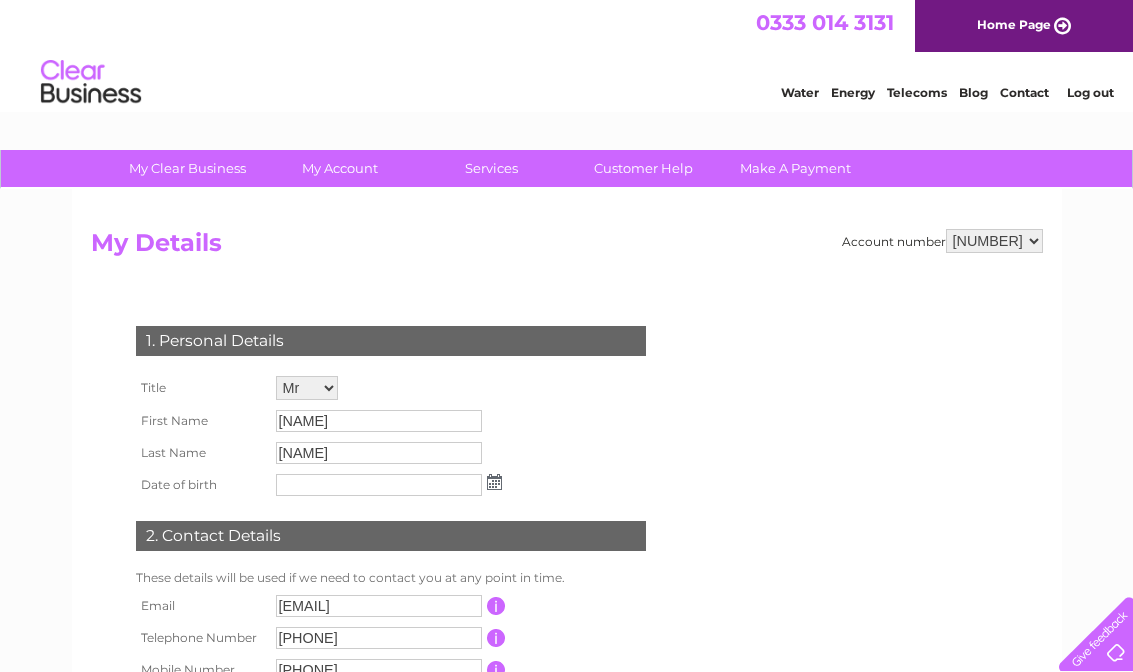 scroll, scrollTop: 0, scrollLeft: 0, axis: both 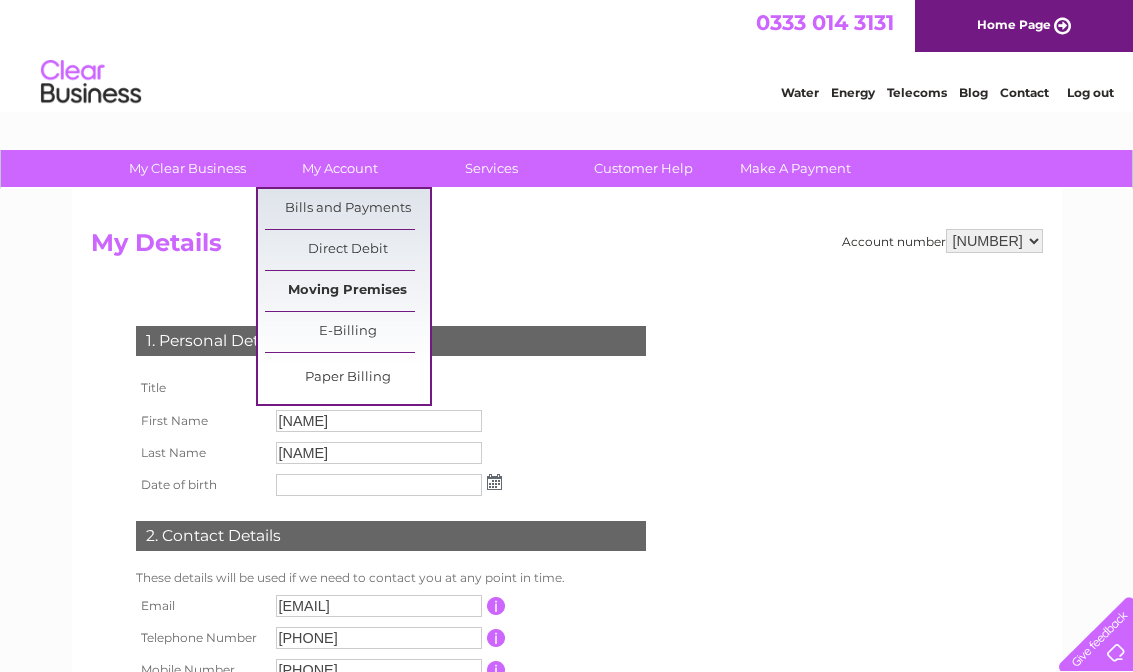 click on "Moving Premises" at bounding box center (347, 291) 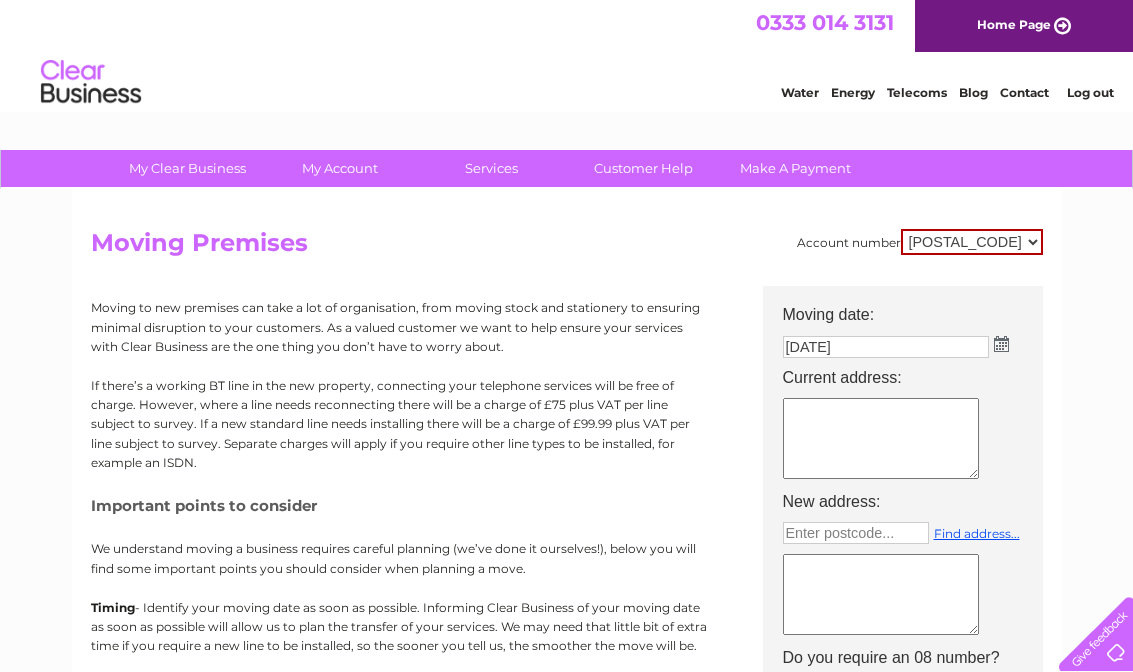 scroll, scrollTop: 0, scrollLeft: 0, axis: both 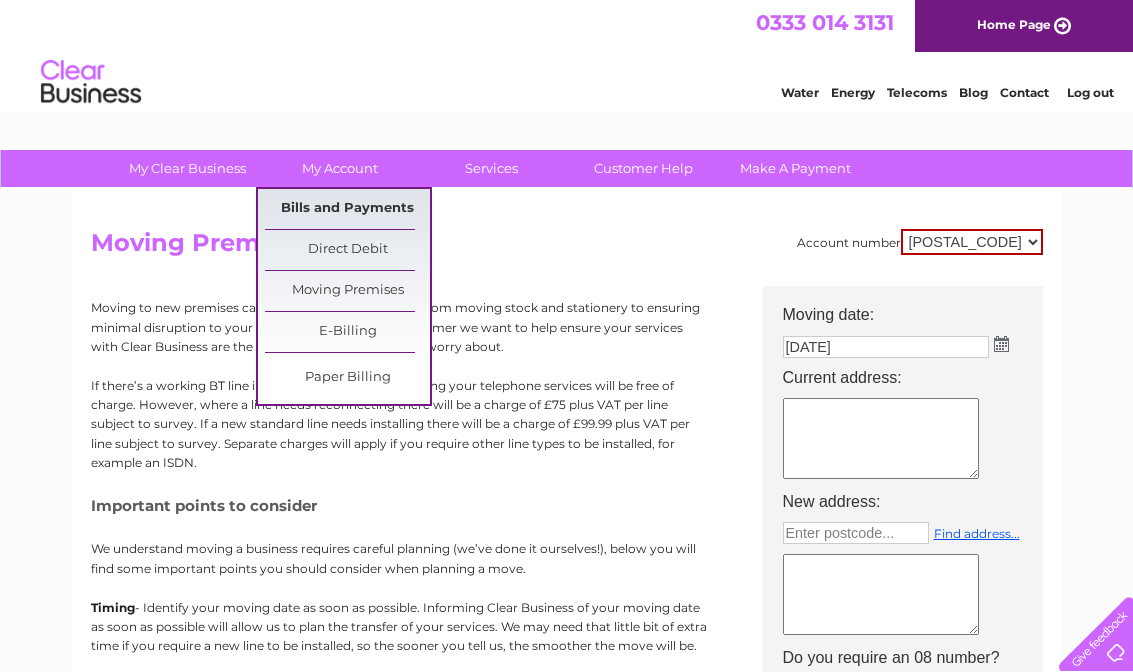 click on "Bills and Payments" at bounding box center (347, 209) 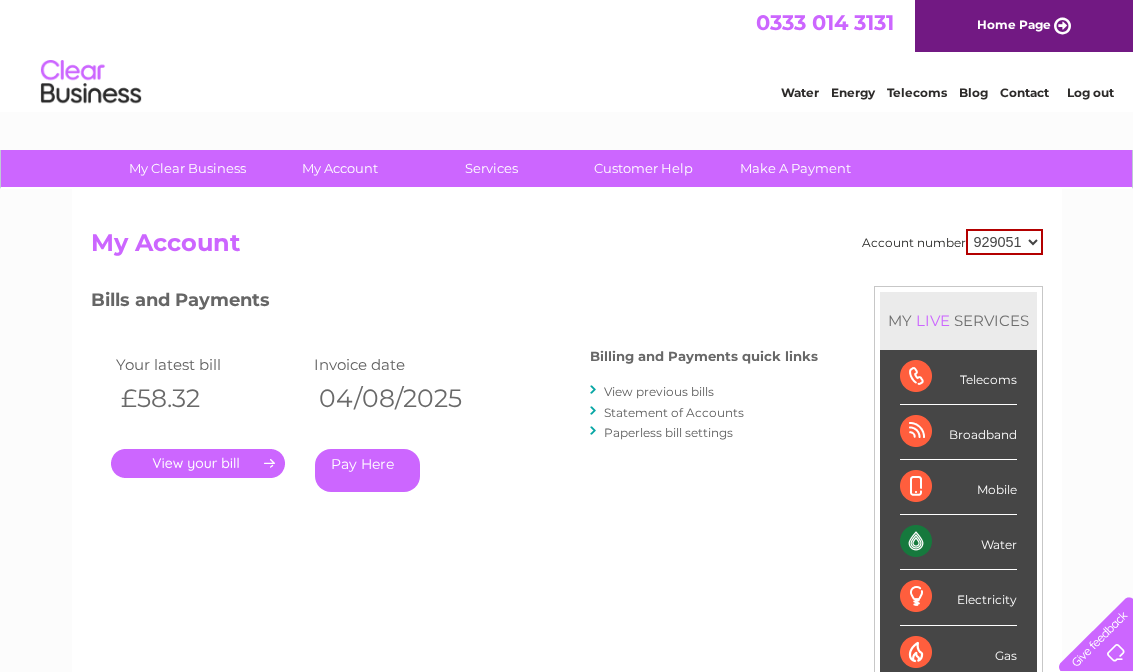 scroll, scrollTop: 0, scrollLeft: 0, axis: both 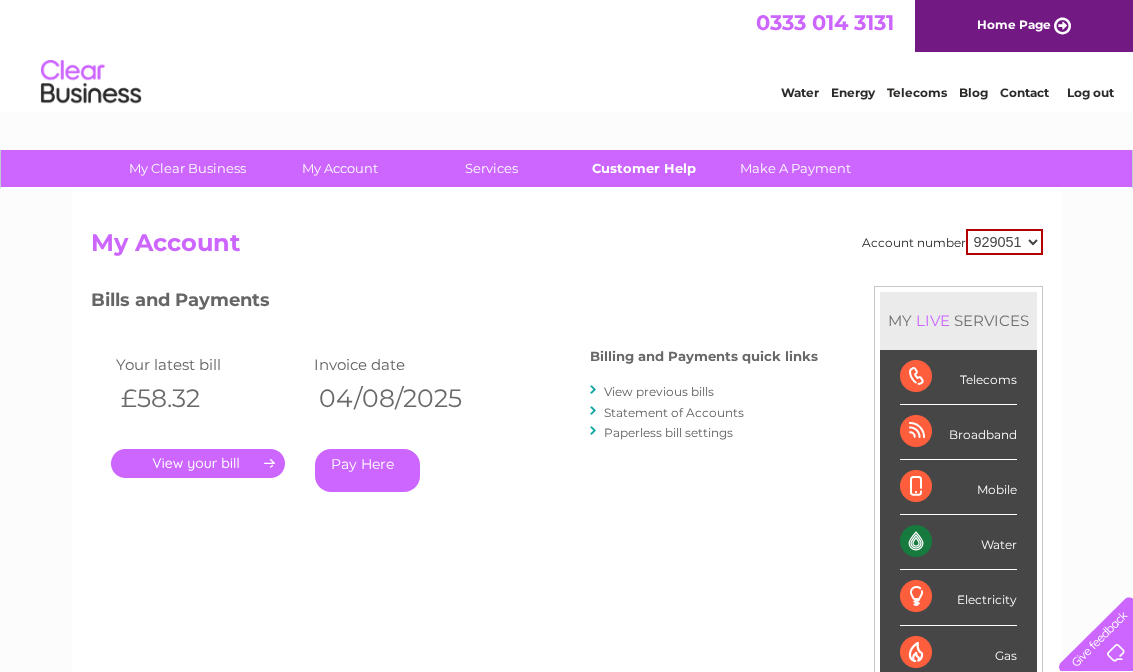 click on "Customer Help" at bounding box center [643, 168] 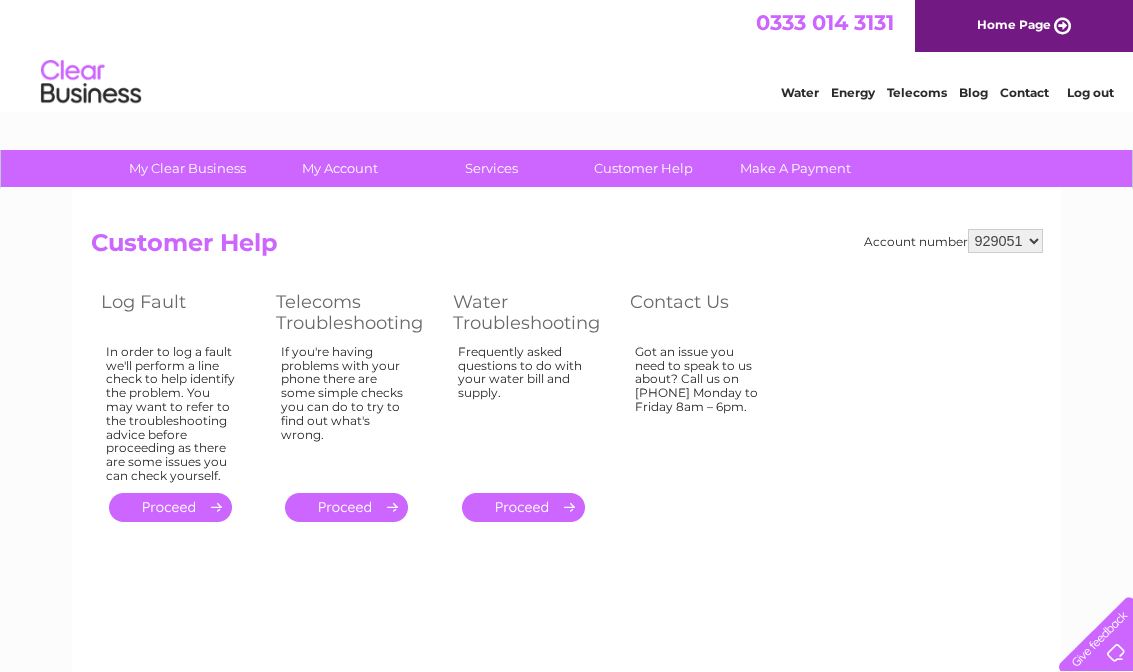 scroll, scrollTop: 0, scrollLeft: 0, axis: both 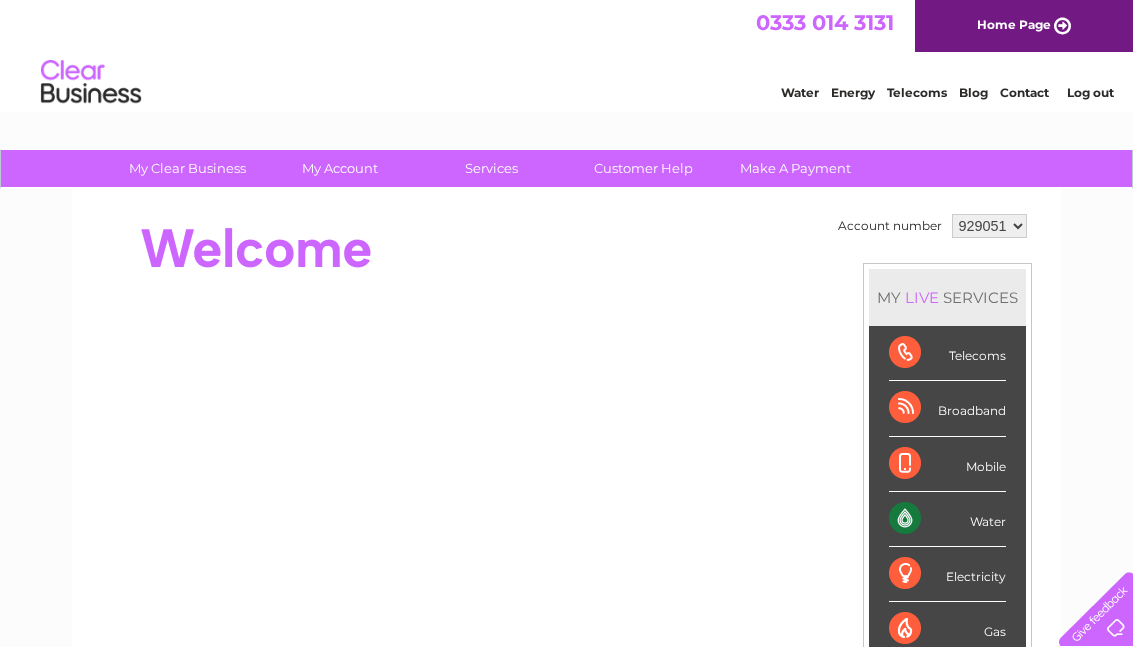 click on "Contact" at bounding box center [1024, 92] 